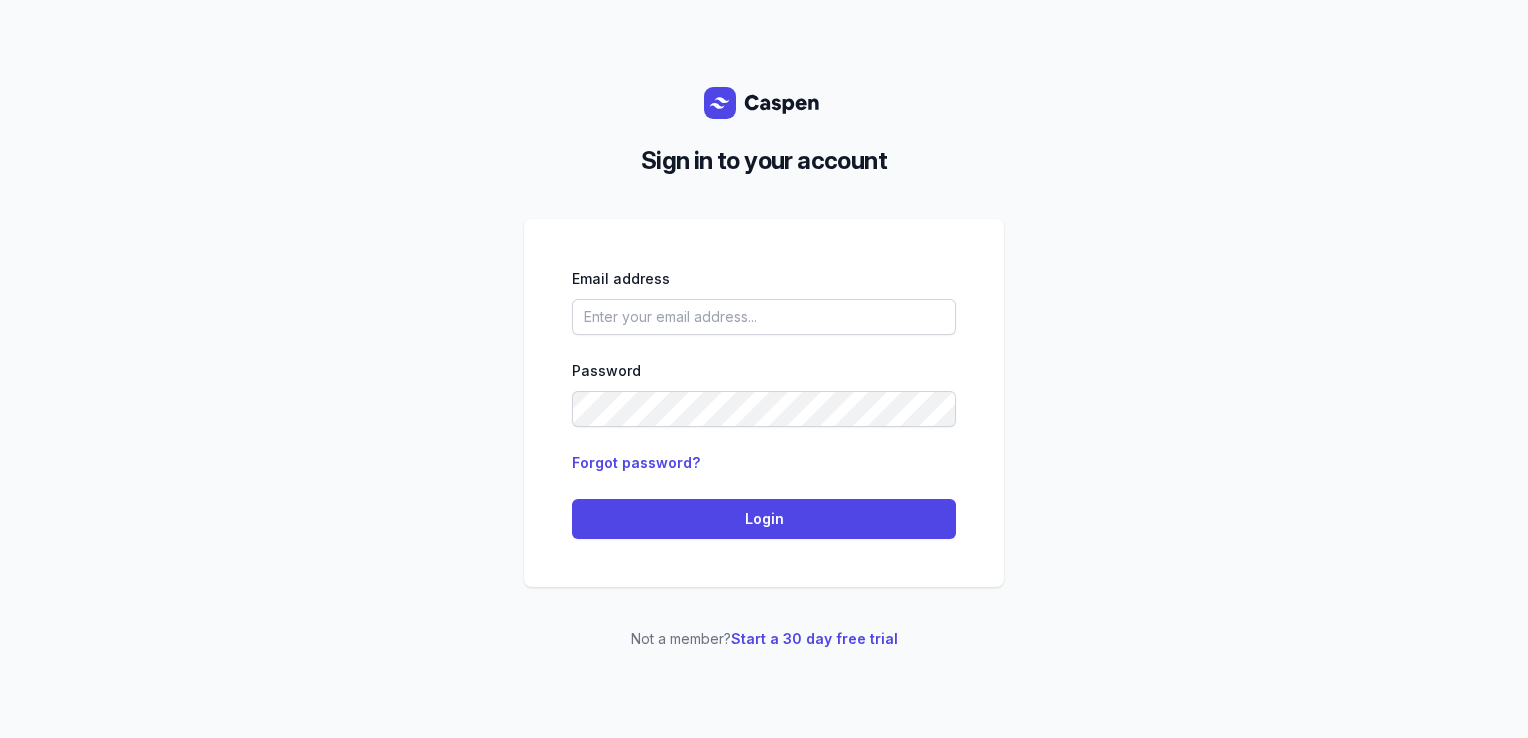 scroll, scrollTop: 0, scrollLeft: 0, axis: both 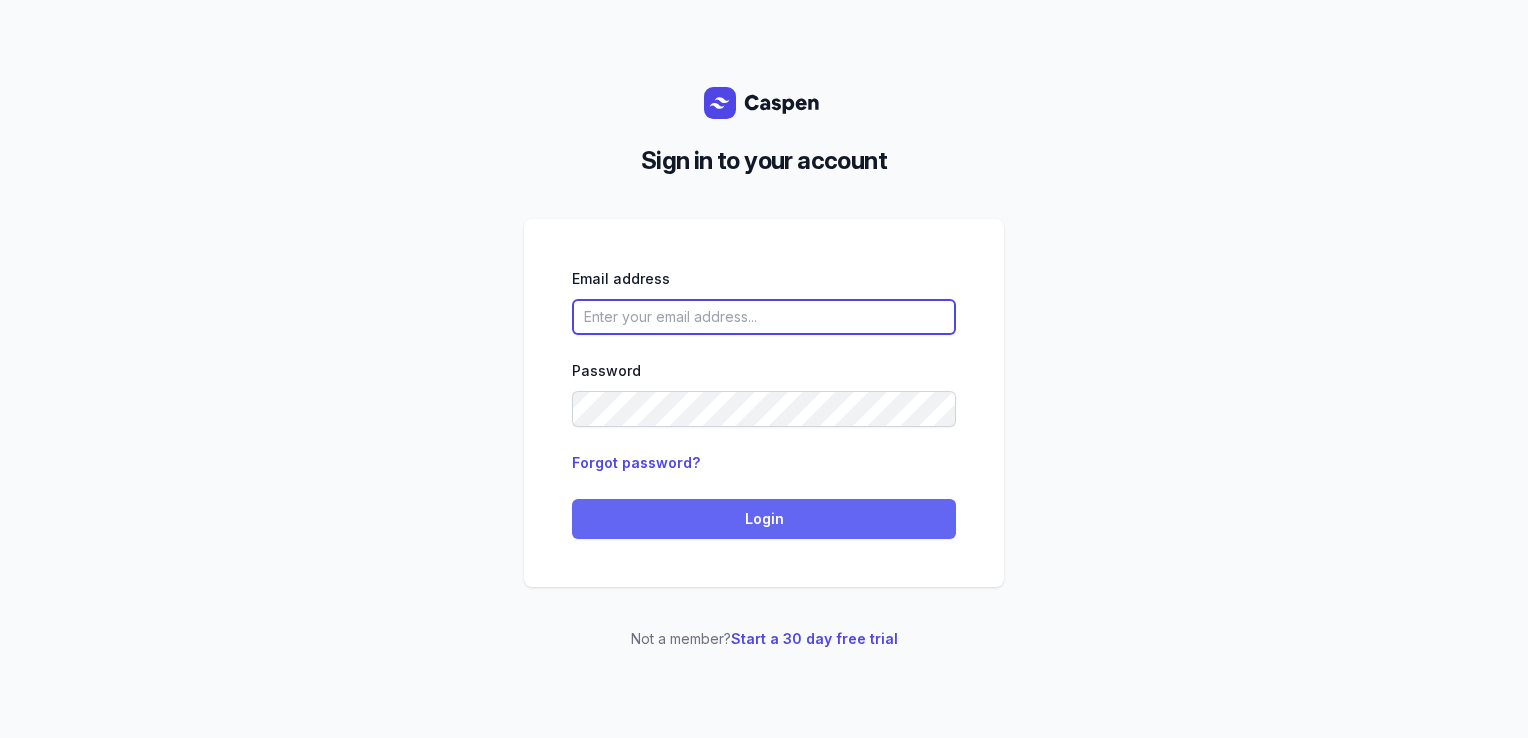 type on "[PERSON_NAME][EMAIL_ADDRESS][DOMAIN_NAME][PERSON_NAME]" 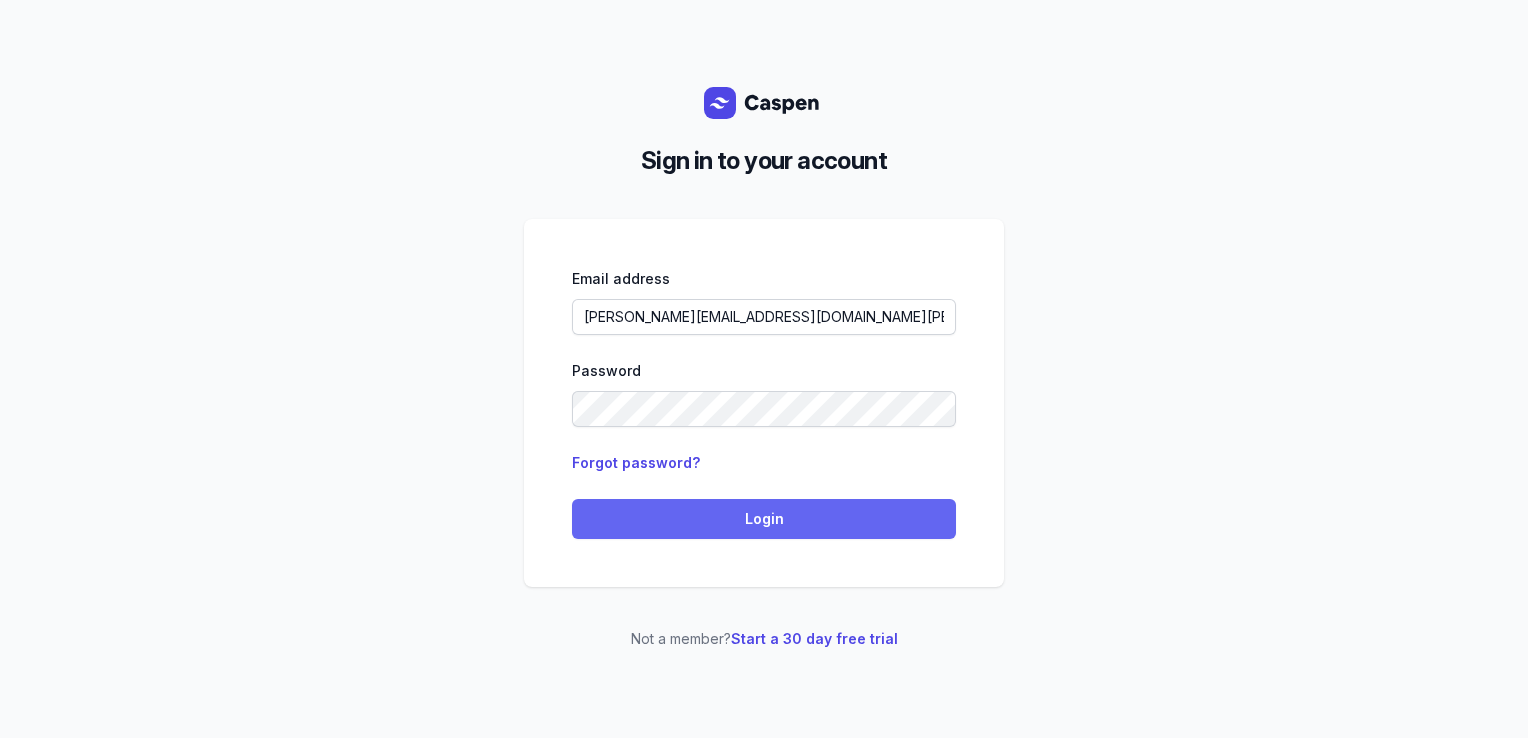 click on "Login" at bounding box center (764, 519) 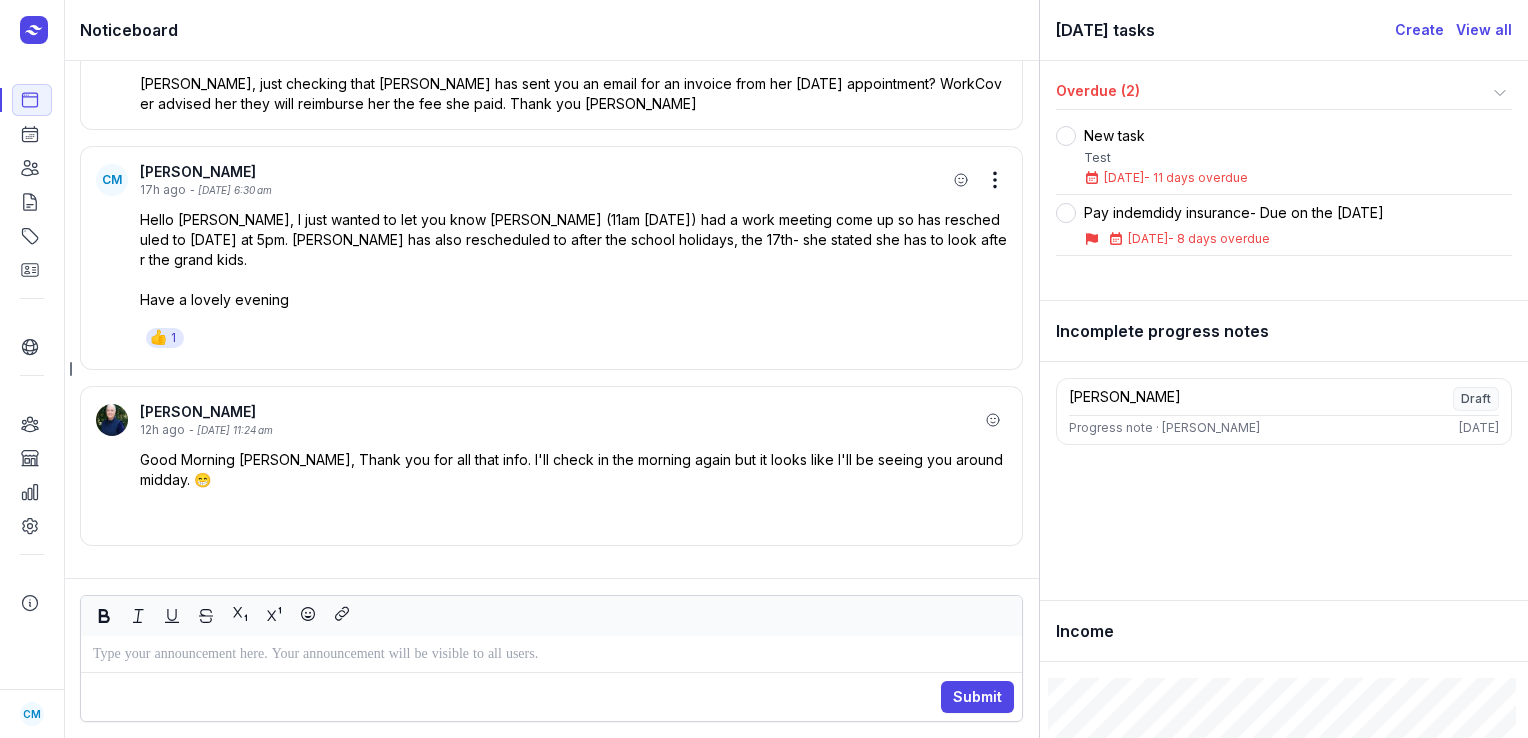 scroll, scrollTop: 0, scrollLeft: 0, axis: both 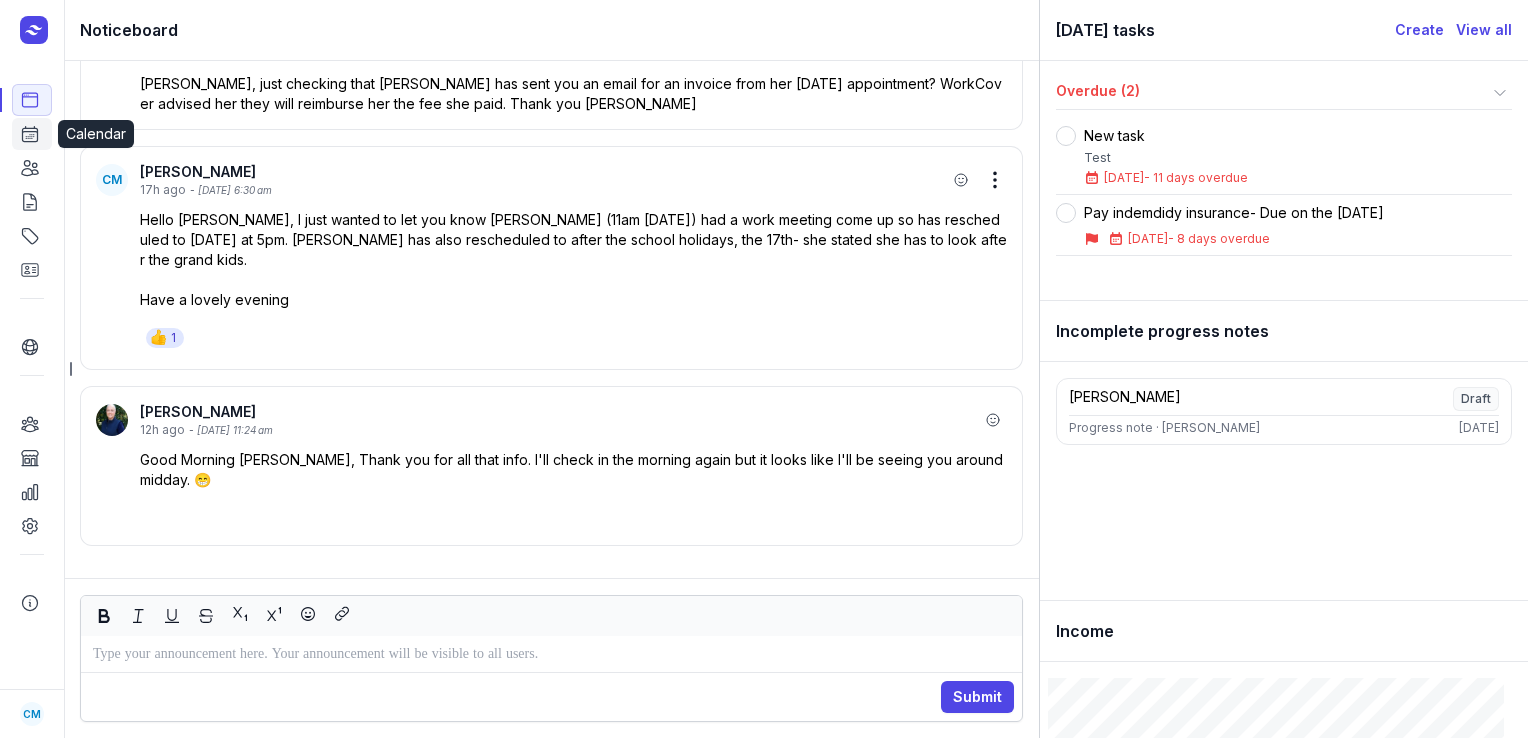 click 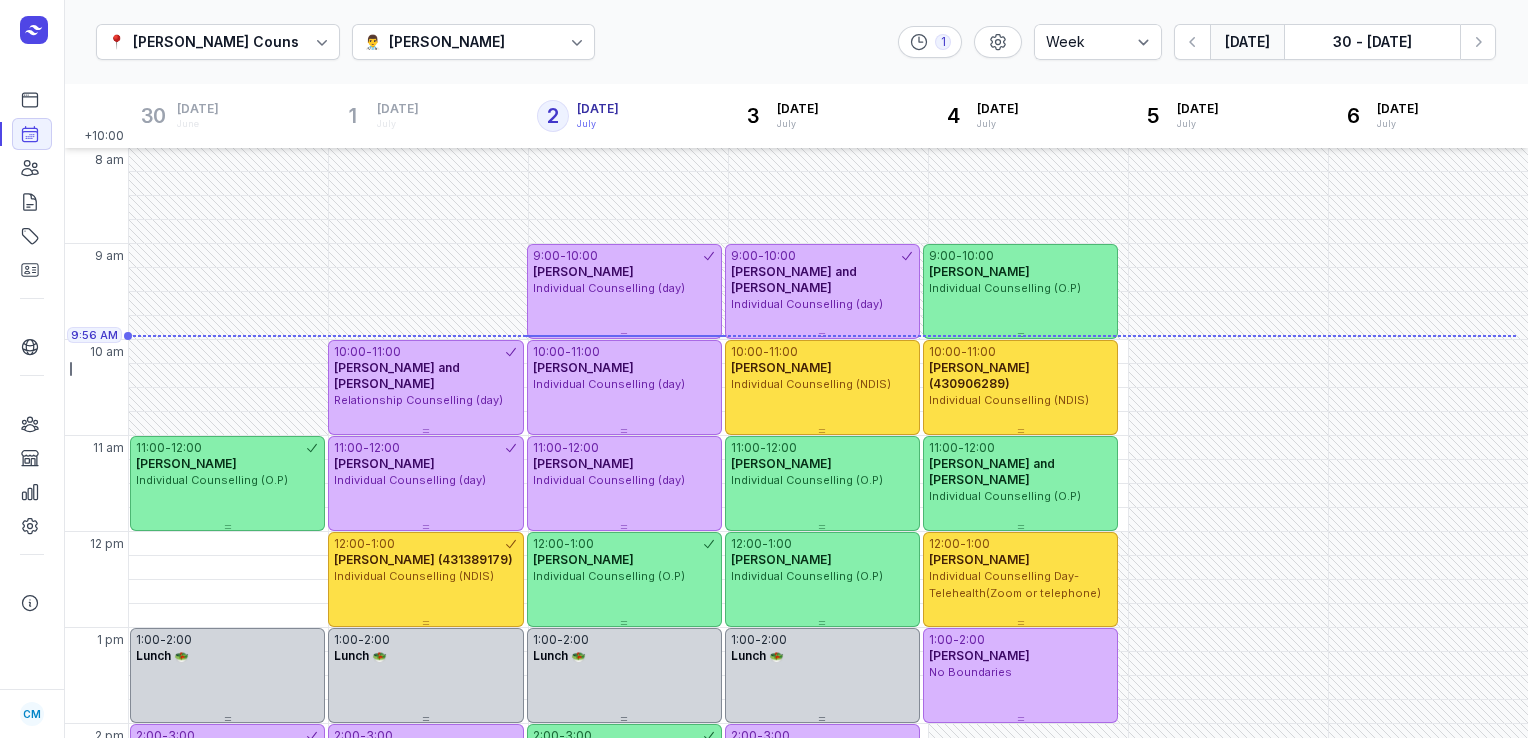 click on "COURTNEY MCALIECE" at bounding box center [447, 42] 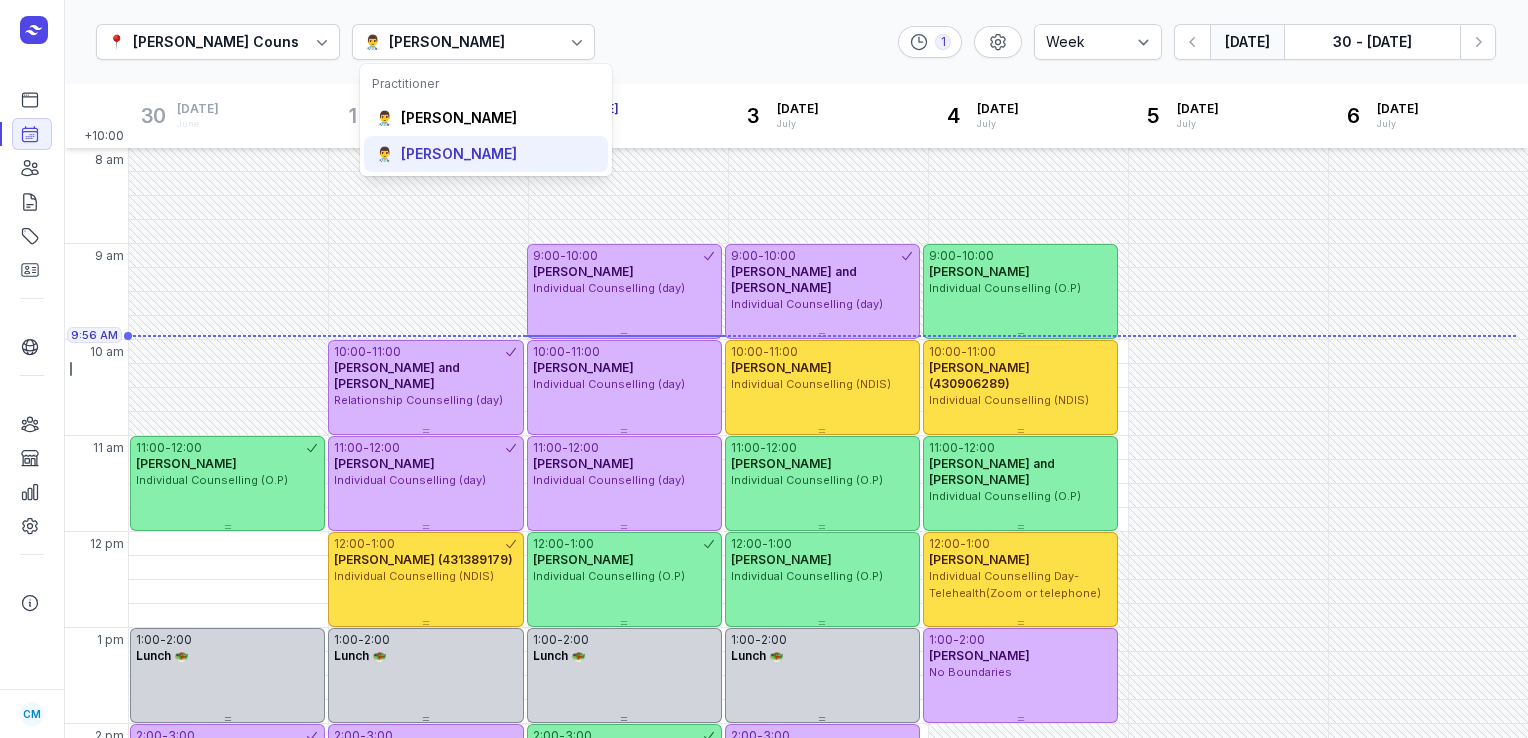 click on "Tanya Fisher" at bounding box center [459, 154] 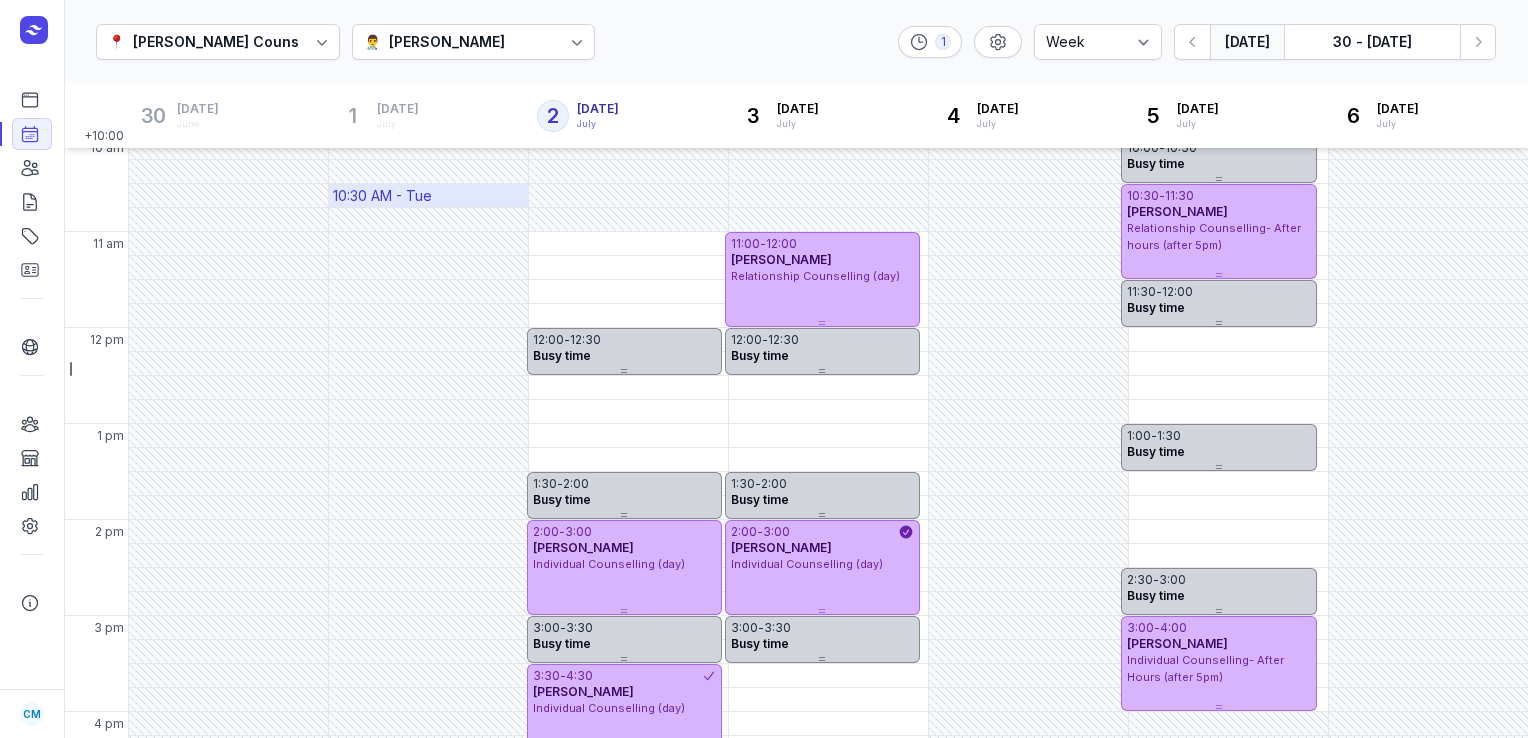 scroll, scrollTop: 205, scrollLeft: 0, axis: vertical 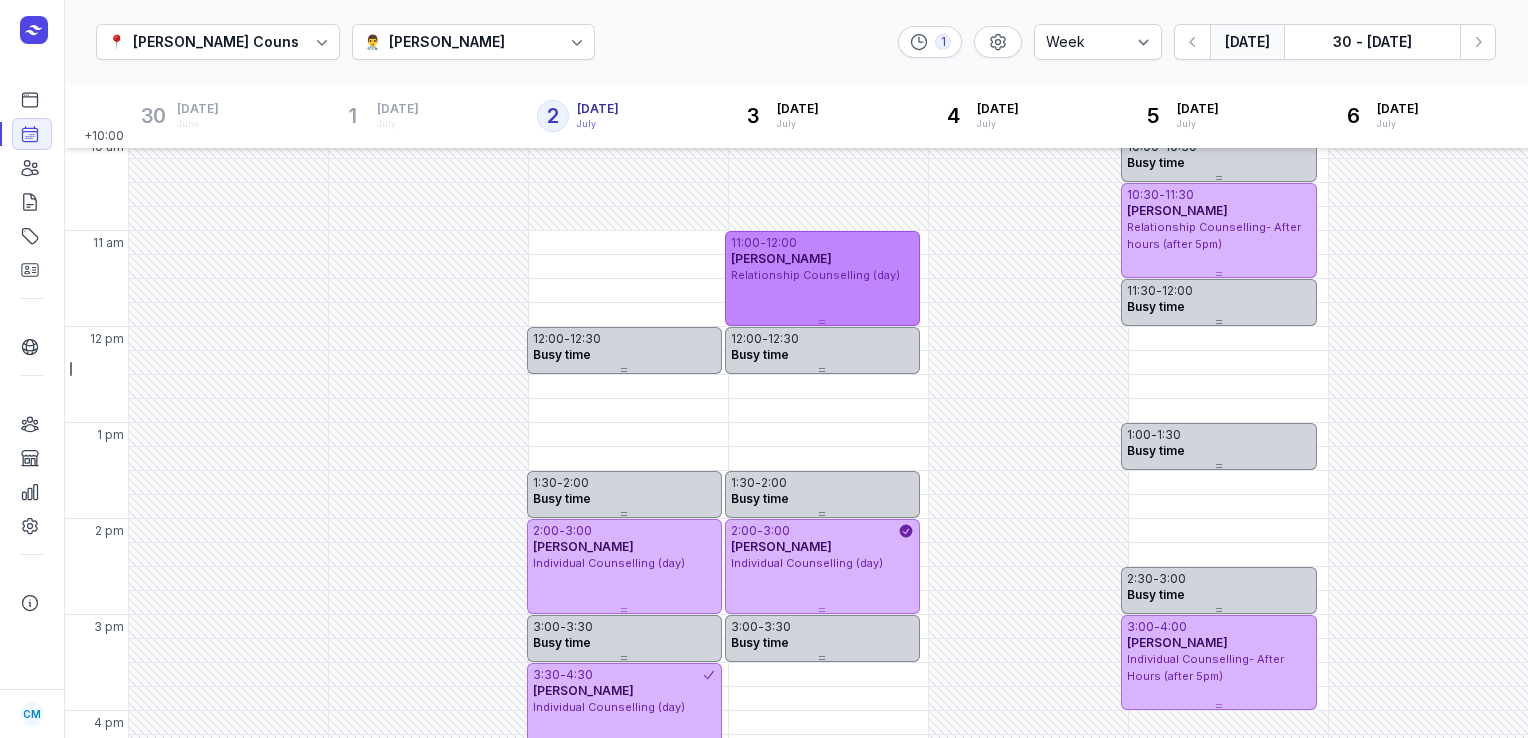 click on "Relationship Counselling (day)" at bounding box center [815, 275] 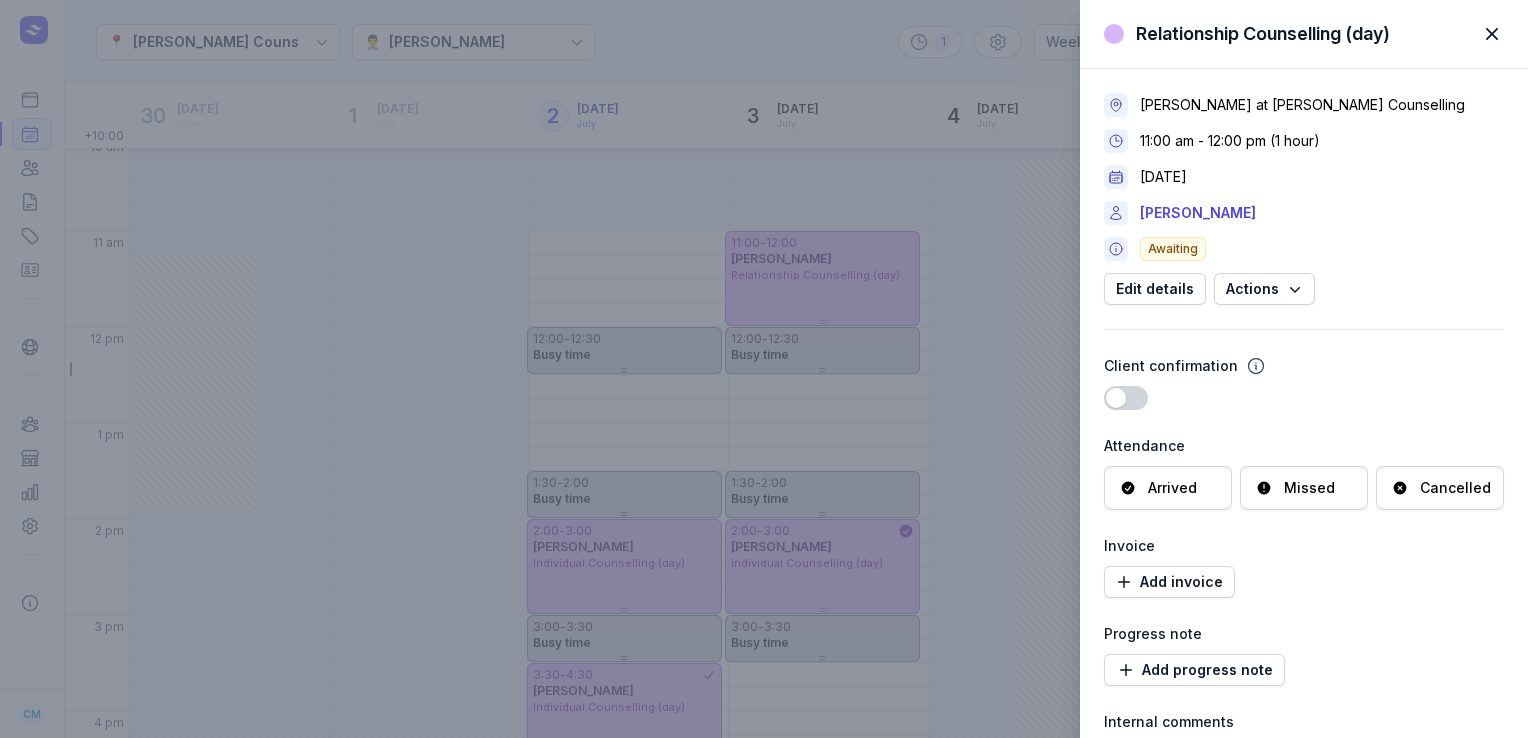 click at bounding box center (1492, 34) 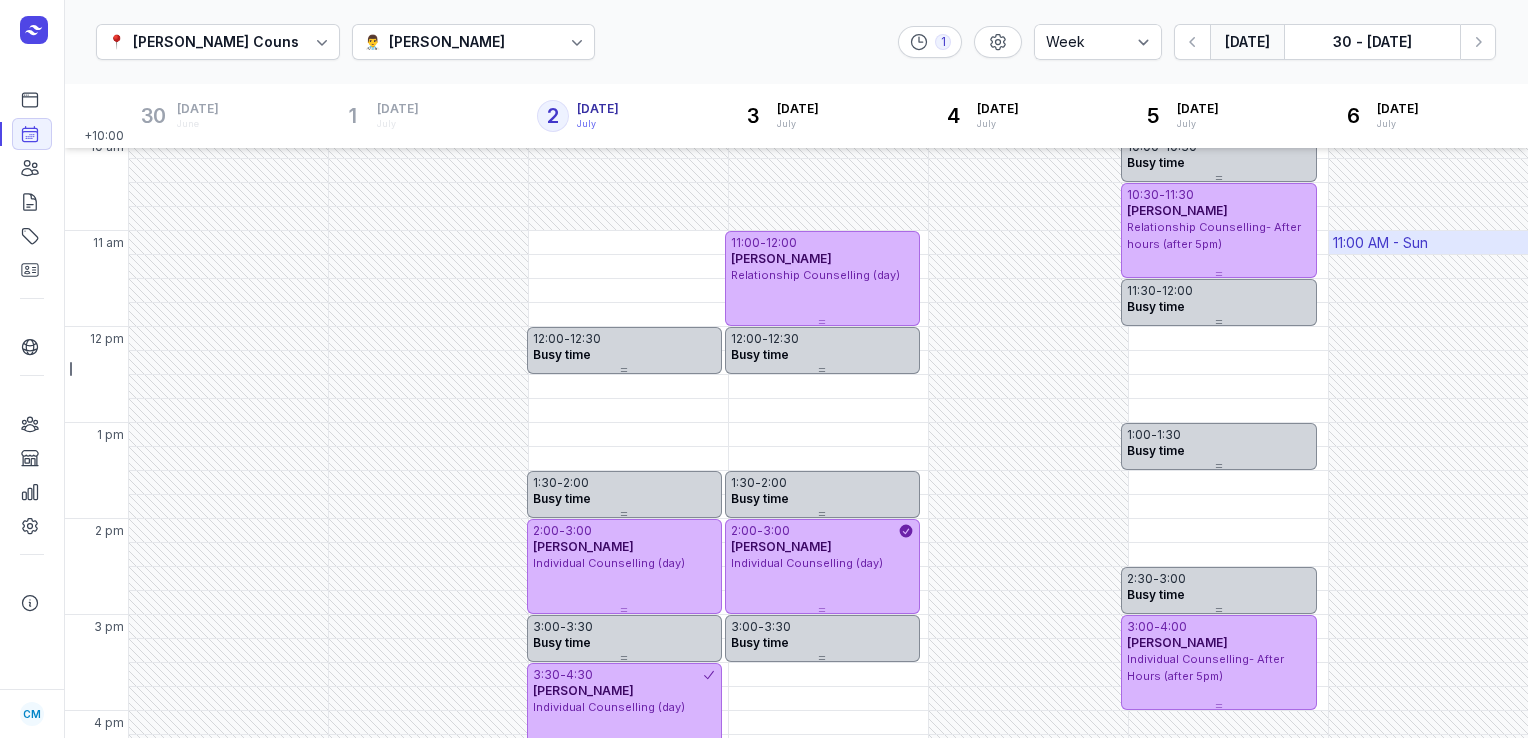 drag, startPoint x: 1501, startPoint y: 34, endPoint x: 1473, endPoint y: 244, distance: 211.85844 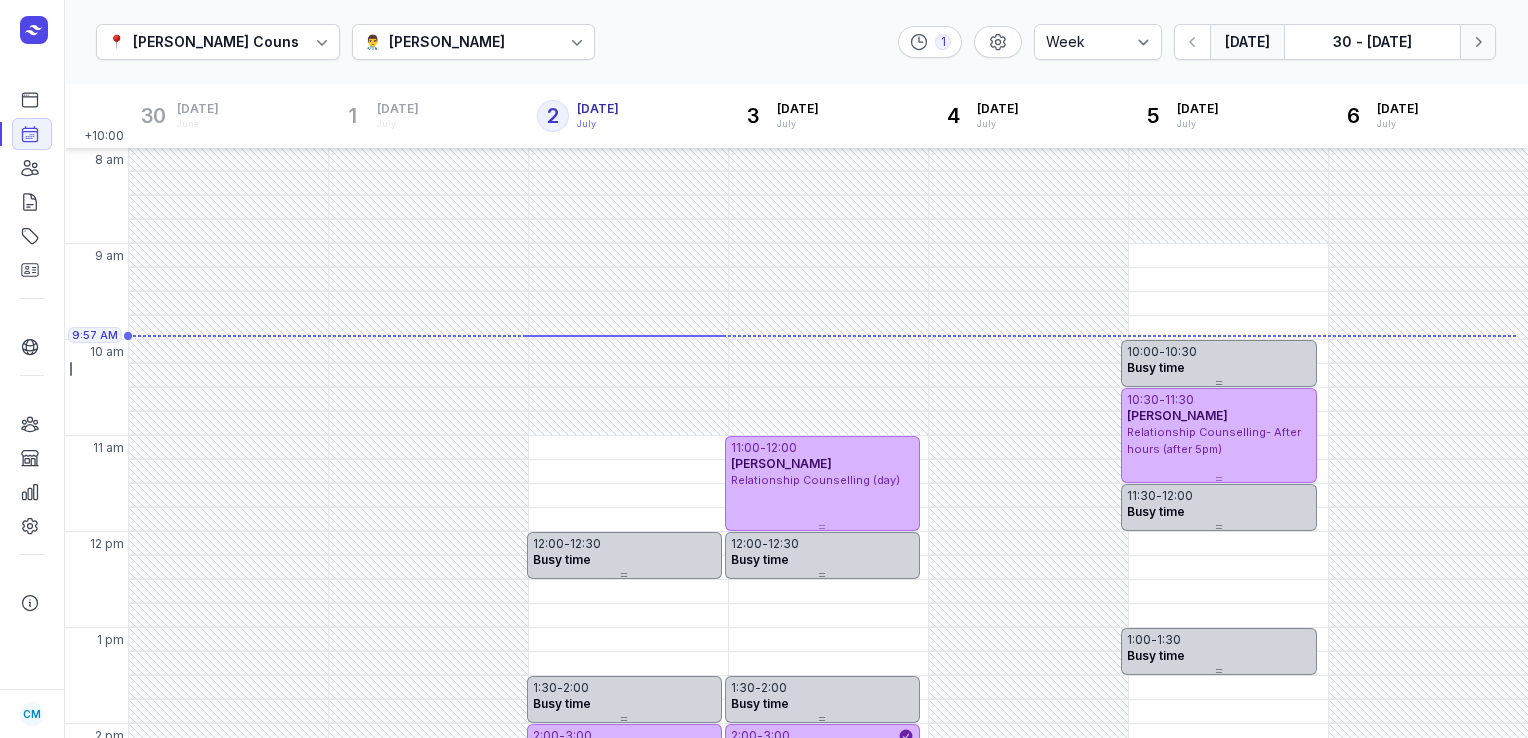 click on "Next week" 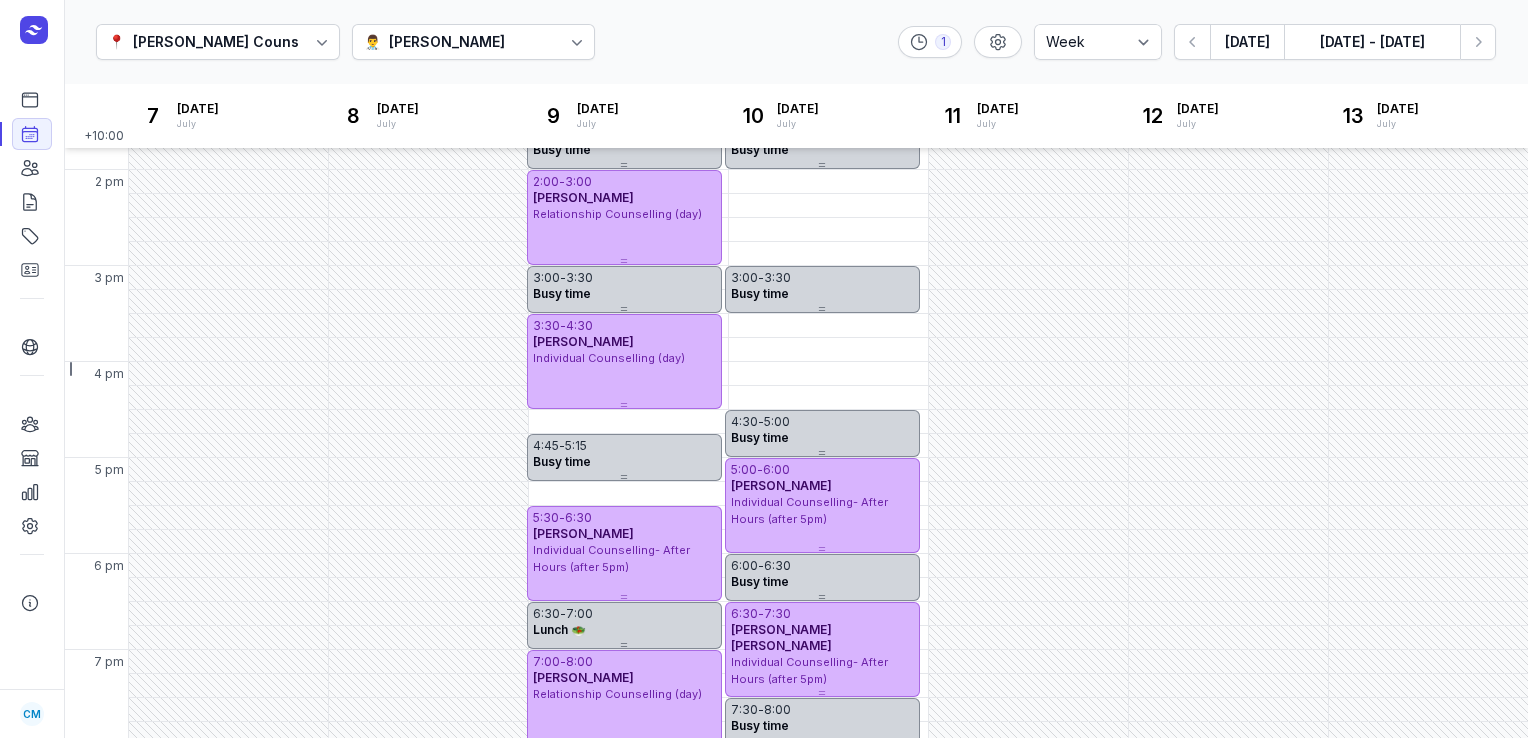 scroll, scrollTop: 556, scrollLeft: 0, axis: vertical 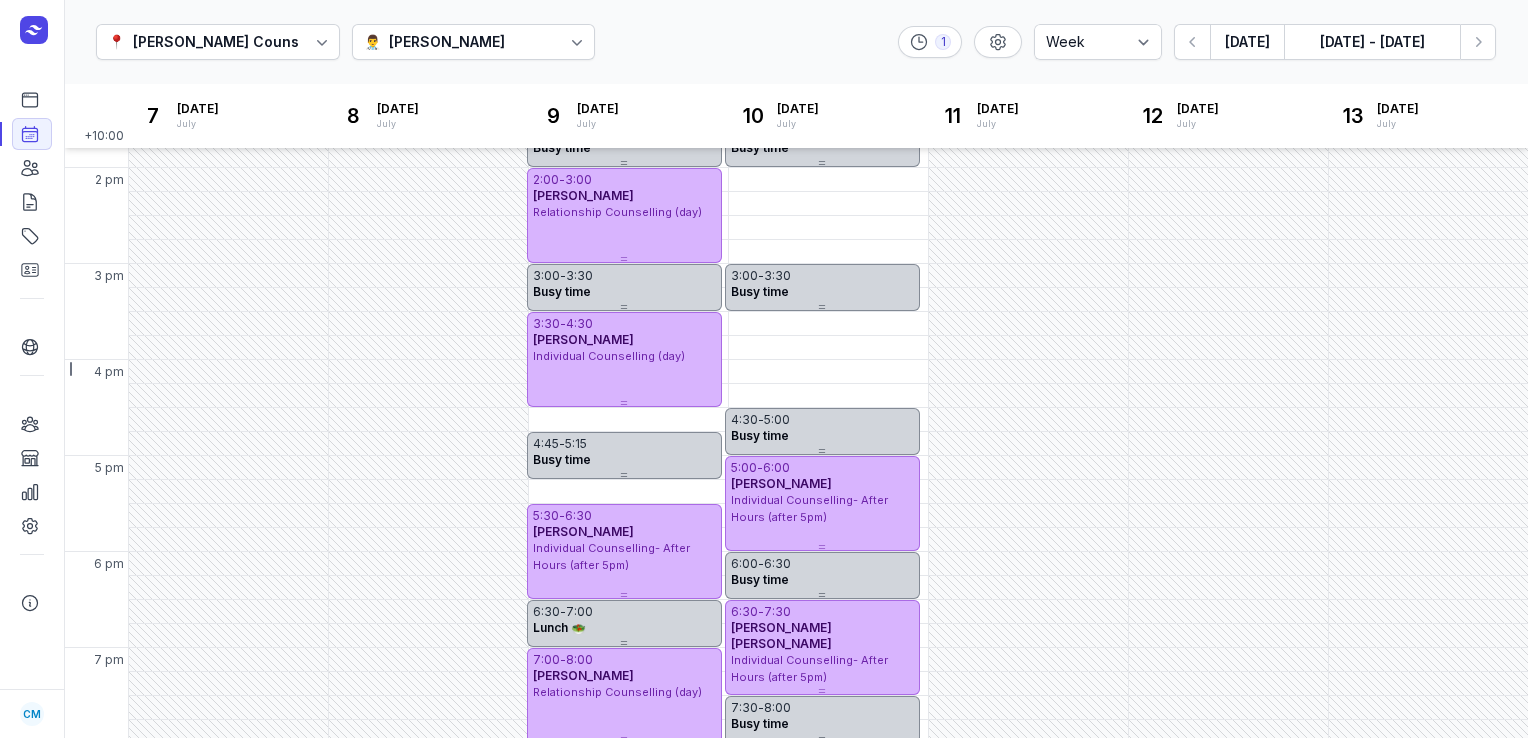 click on "👨‍⚕️ Tanya Fisher" at bounding box center [474, 42] 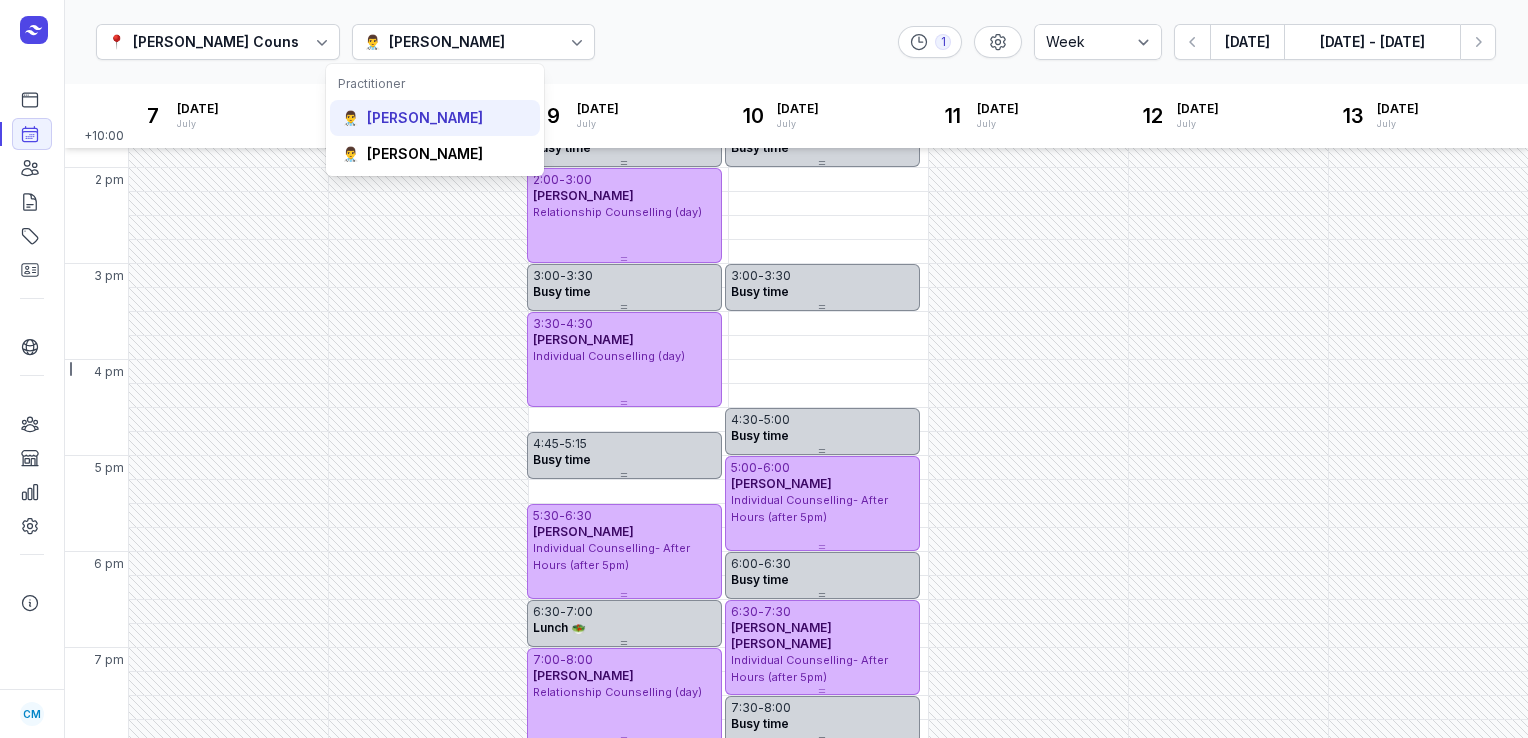 click on "COURTNEY MCALIECE" at bounding box center [425, 118] 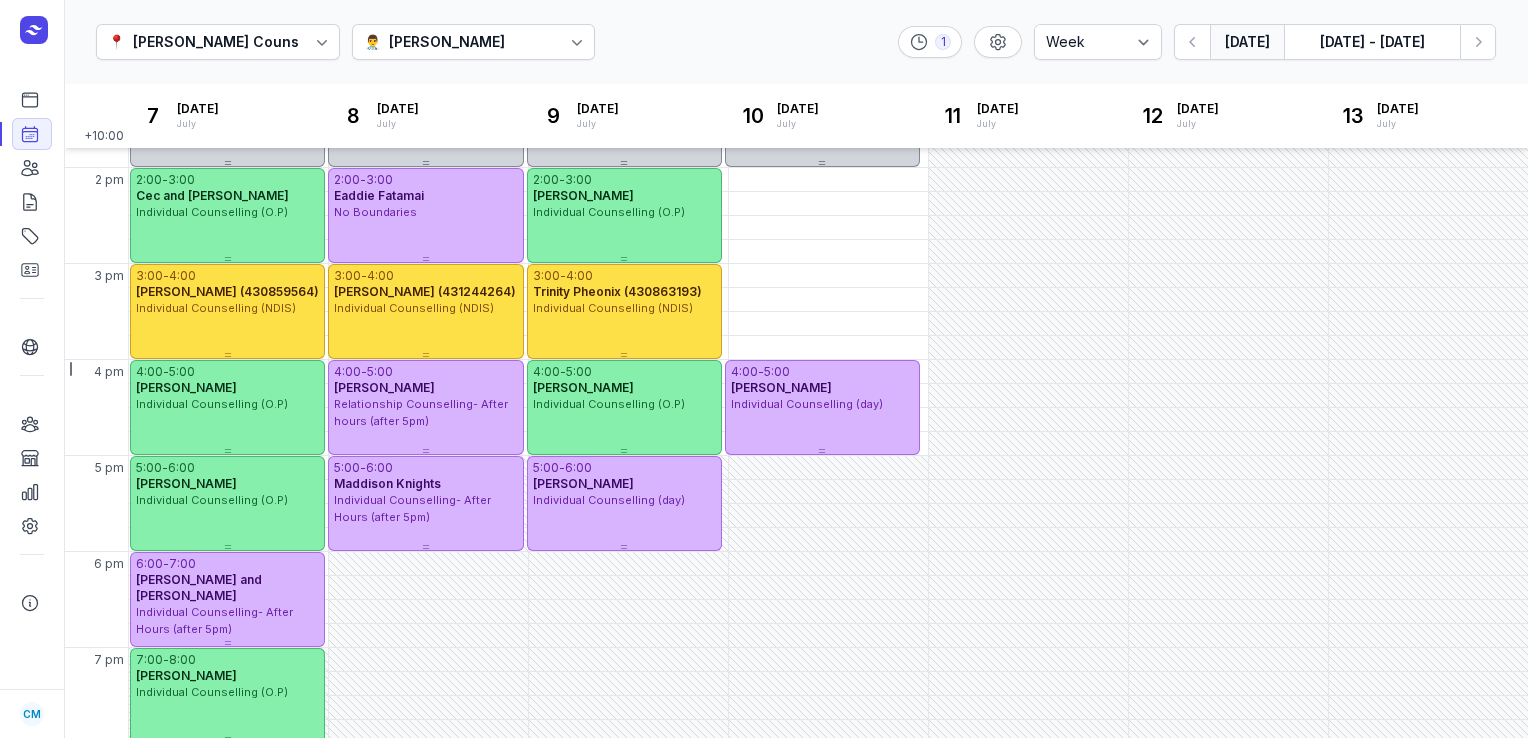 click on "Today" at bounding box center (1247, 42) 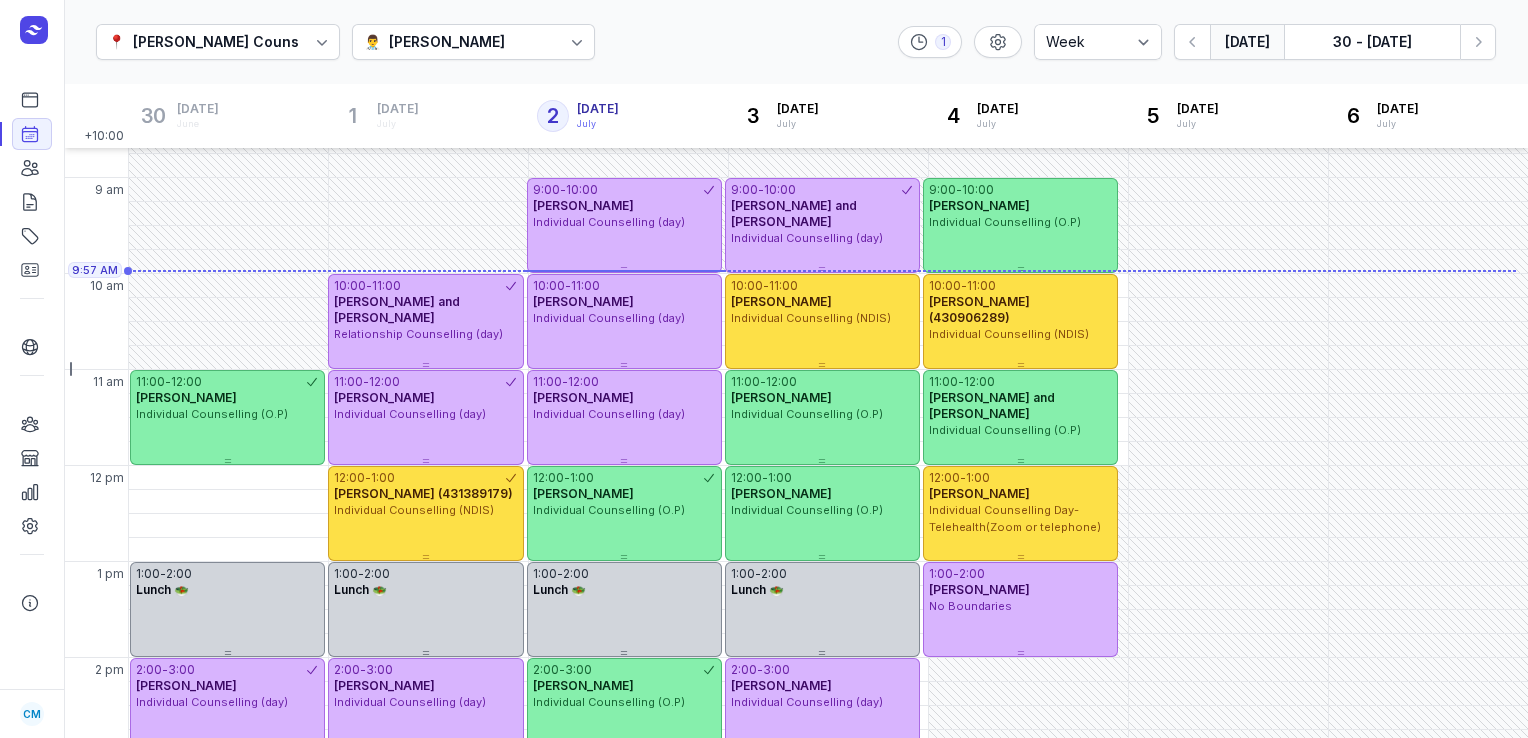 scroll, scrollTop: 48, scrollLeft: 0, axis: vertical 